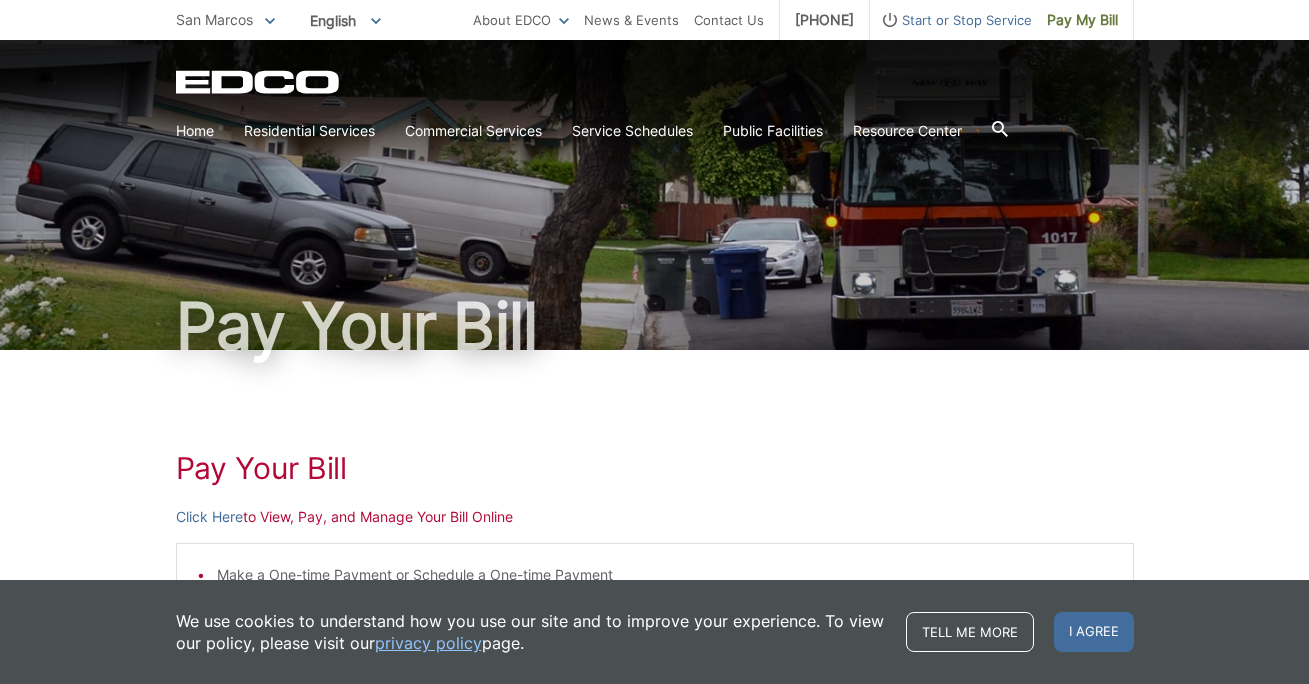 scroll, scrollTop: 0, scrollLeft: 0, axis: both 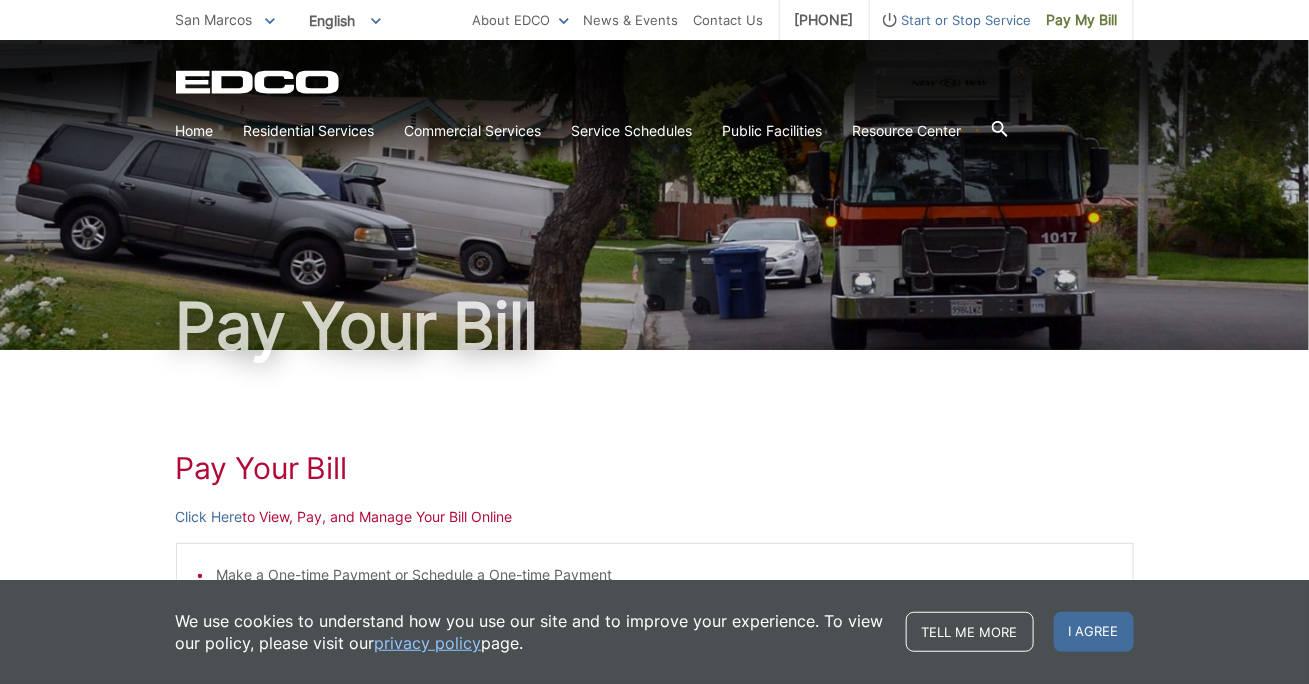 drag, startPoint x: 165, startPoint y: 76, endPoint x: 327, endPoint y: 78, distance: 162.01234 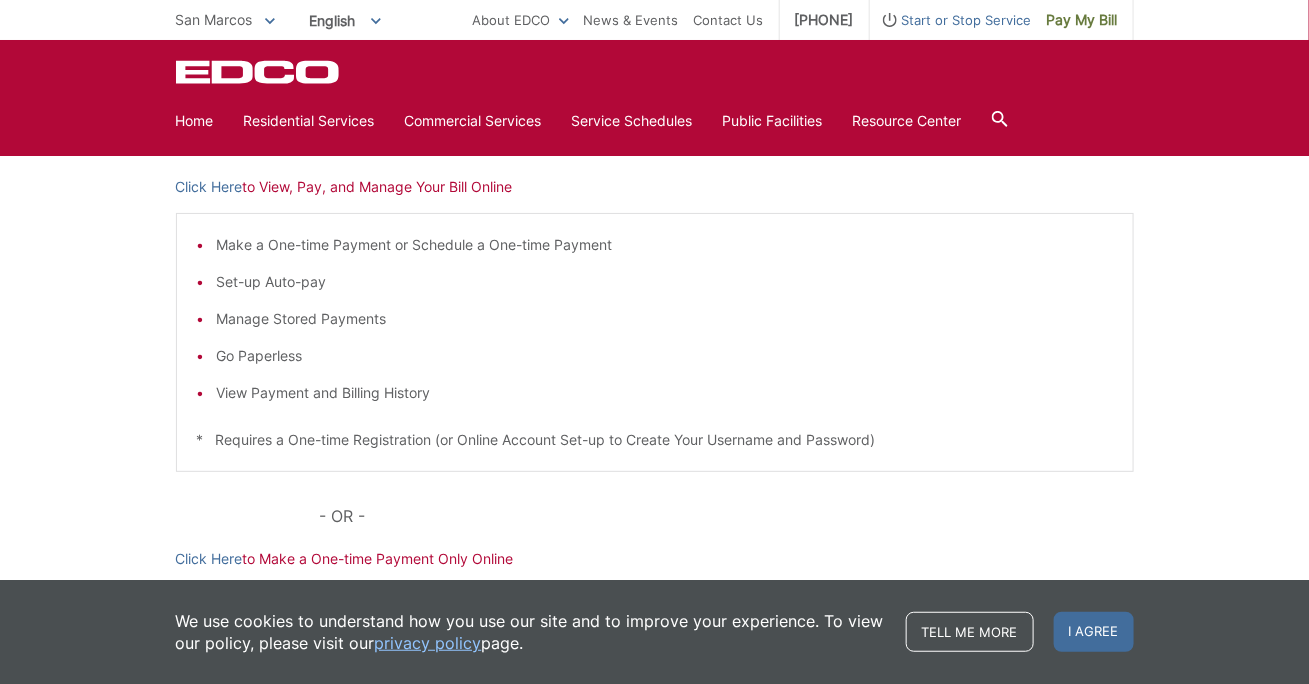 scroll, scrollTop: 208, scrollLeft: 0, axis: vertical 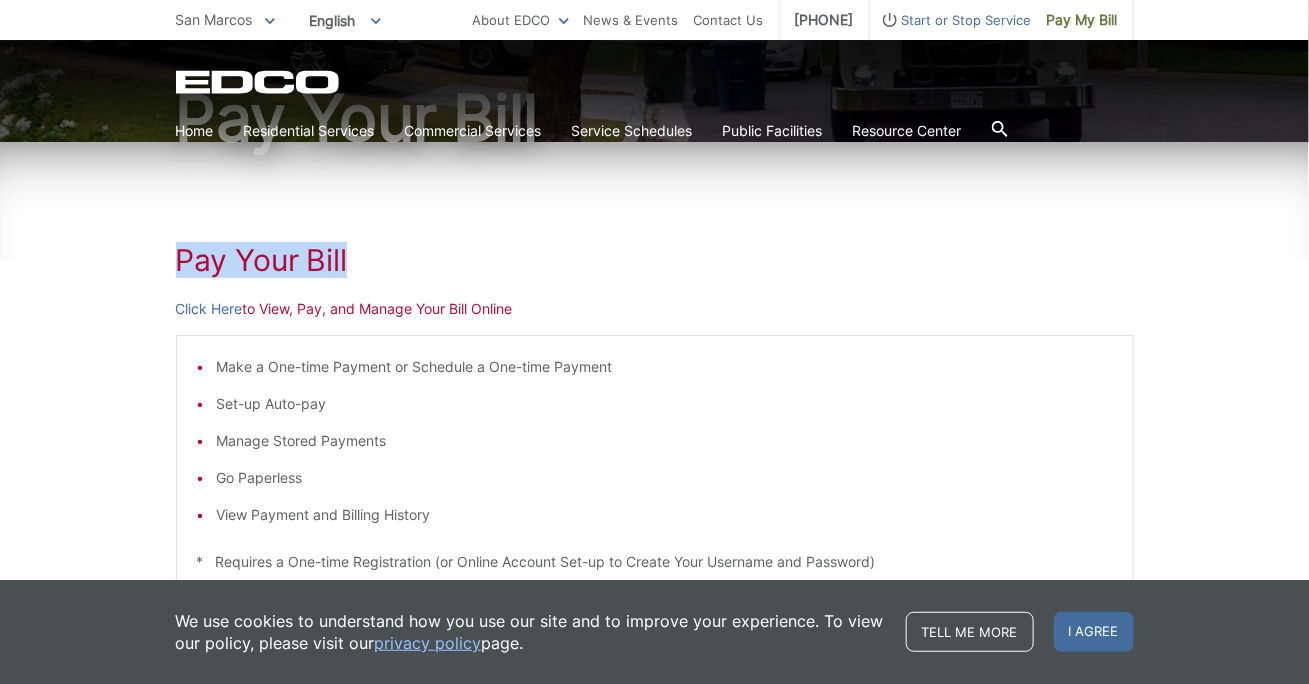 drag, startPoint x: 170, startPoint y: 257, endPoint x: 379, endPoint y: 255, distance: 209.00957 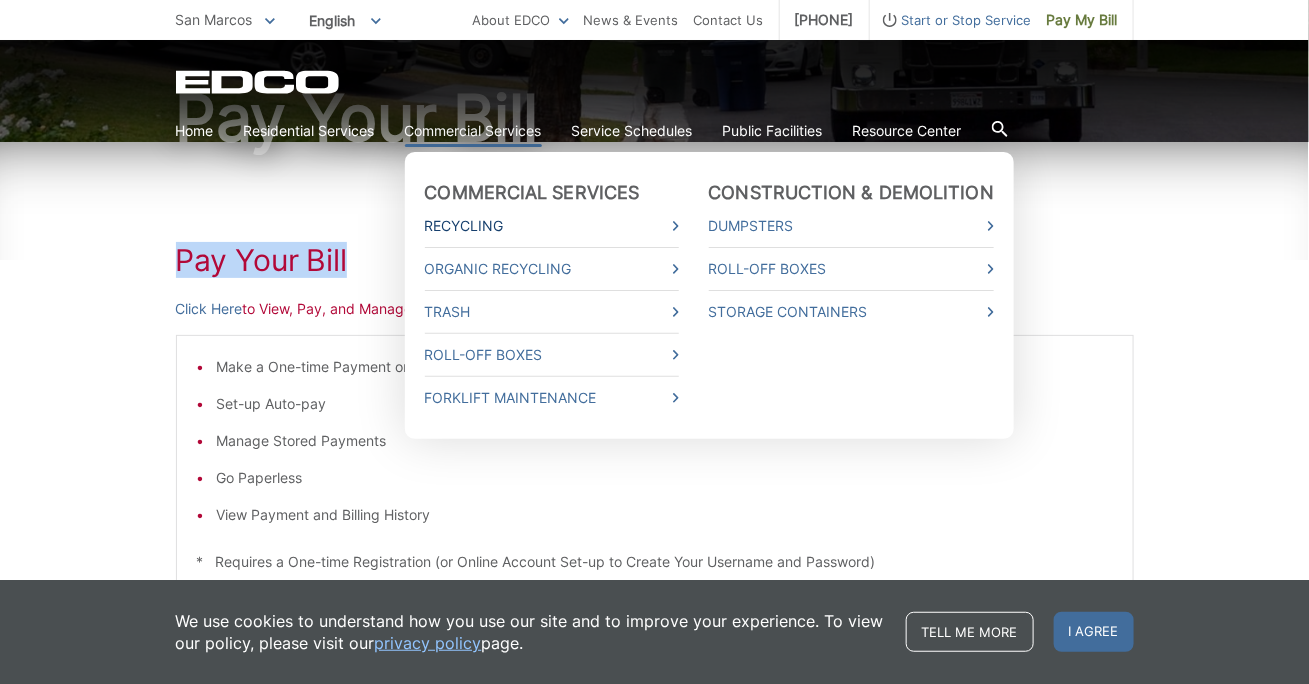 click 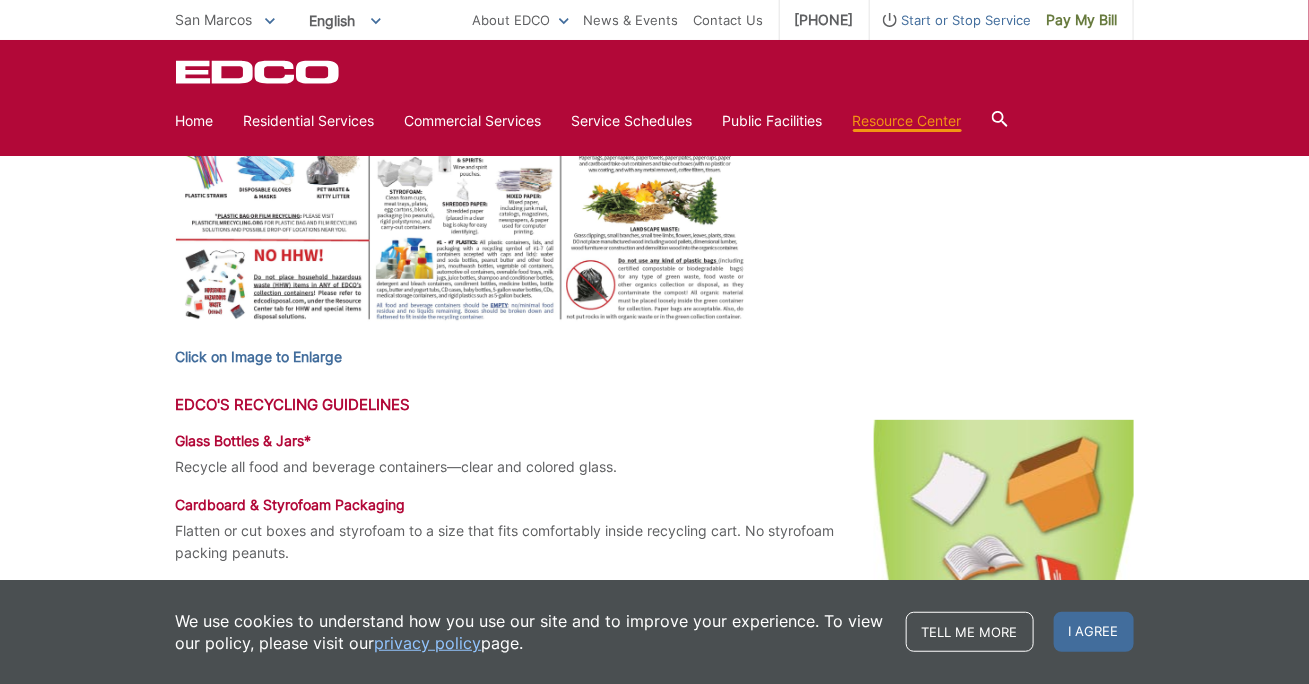 scroll, scrollTop: 1212, scrollLeft: 0, axis: vertical 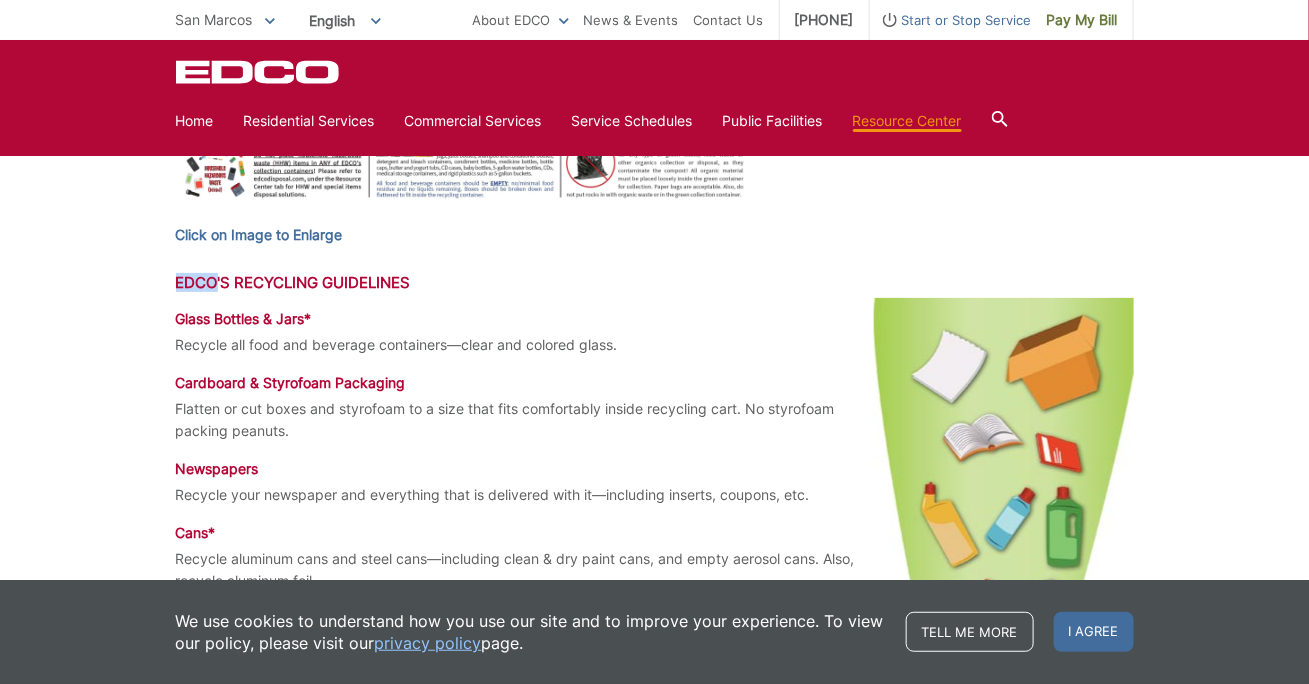 drag, startPoint x: 176, startPoint y: 280, endPoint x: 214, endPoint y: 282, distance: 38.052597 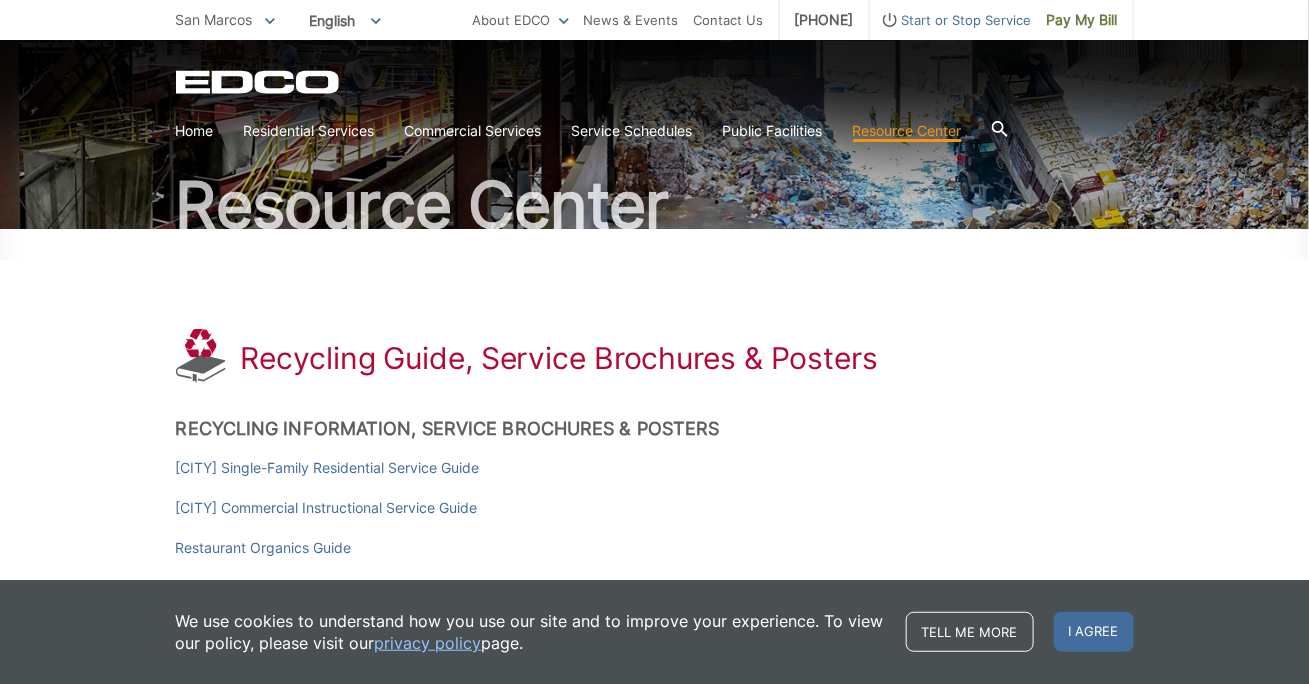 scroll, scrollTop: 0, scrollLeft: 0, axis: both 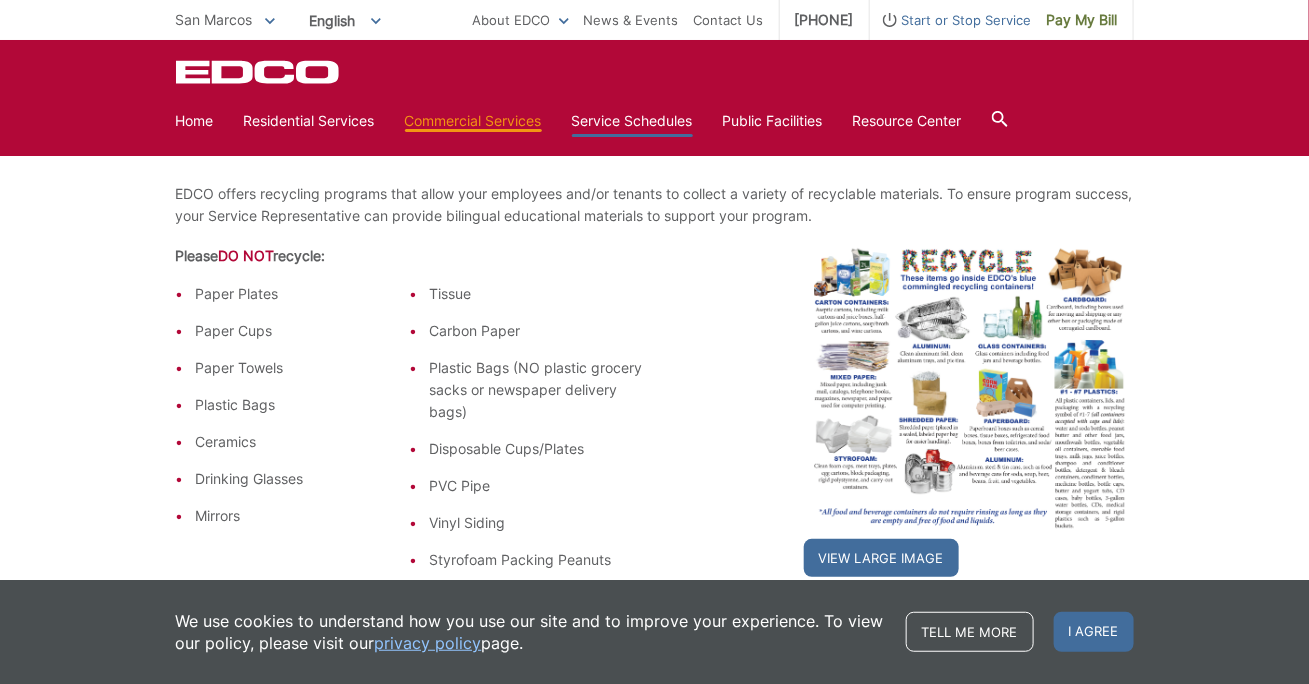 click on "Service Schedules" at bounding box center [632, 121] 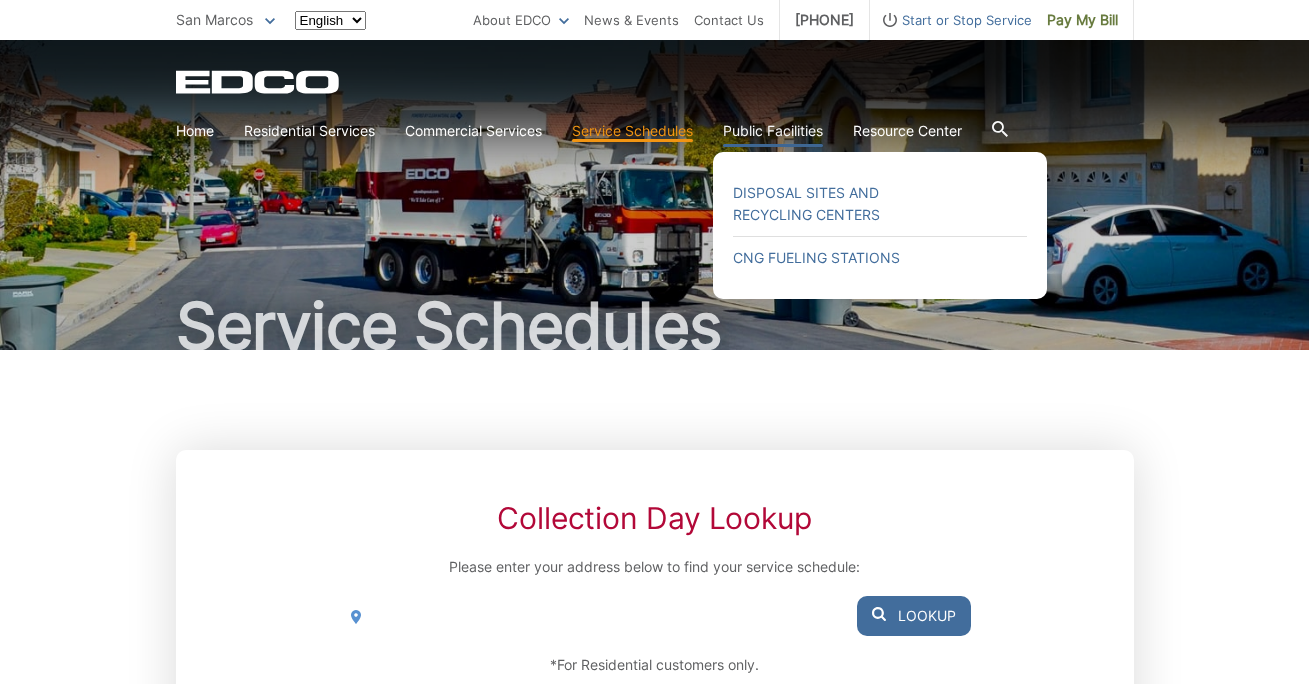 scroll, scrollTop: 0, scrollLeft: 0, axis: both 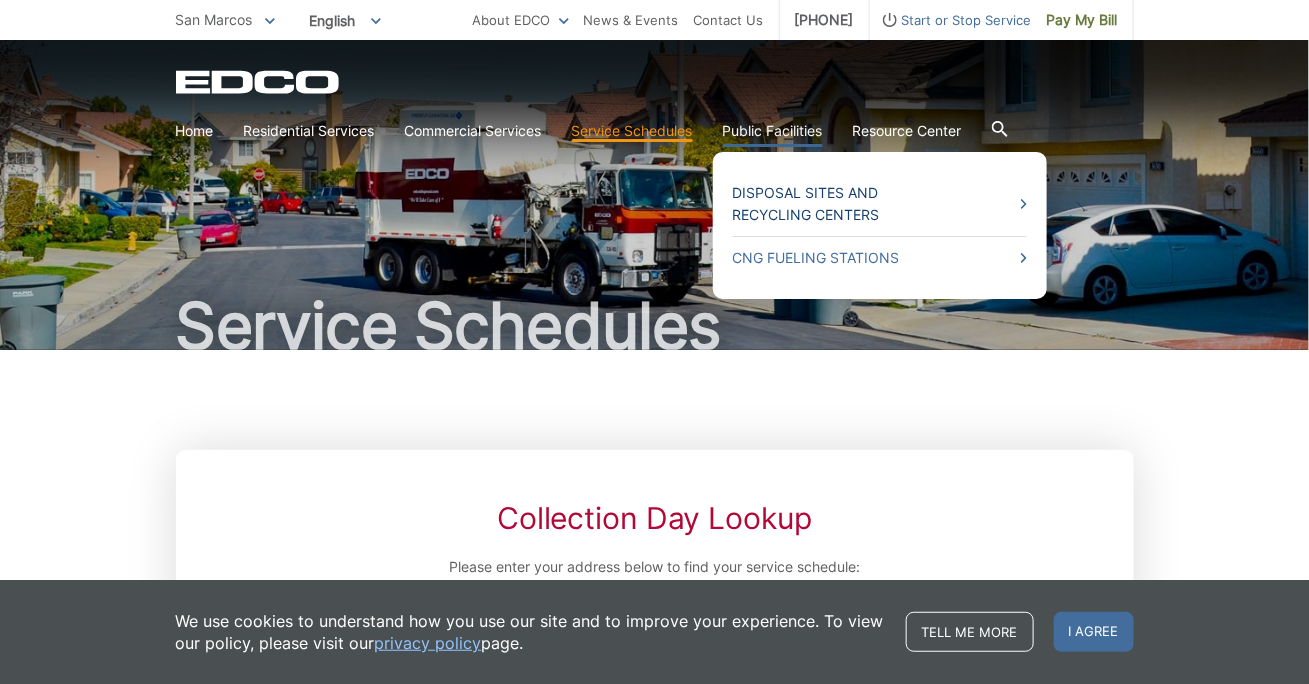 click on "Disposal Sites and Recycling Centers" at bounding box center (880, 204) 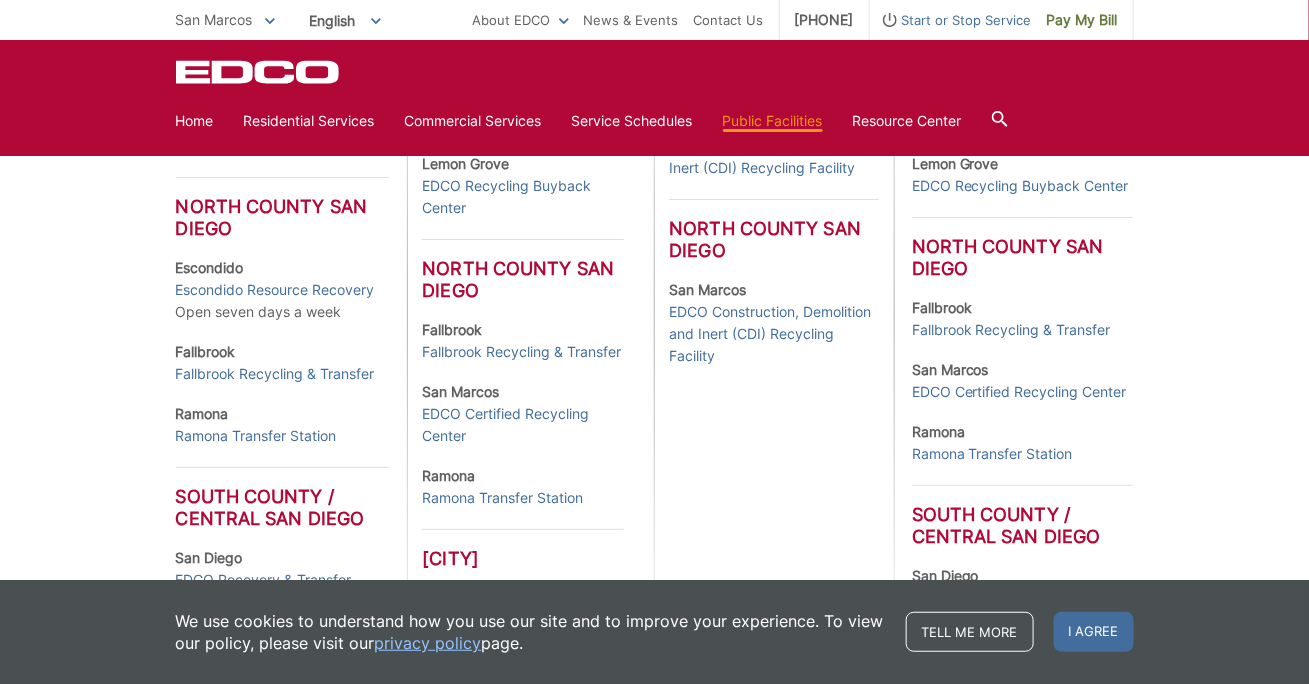 scroll, scrollTop: 848, scrollLeft: 0, axis: vertical 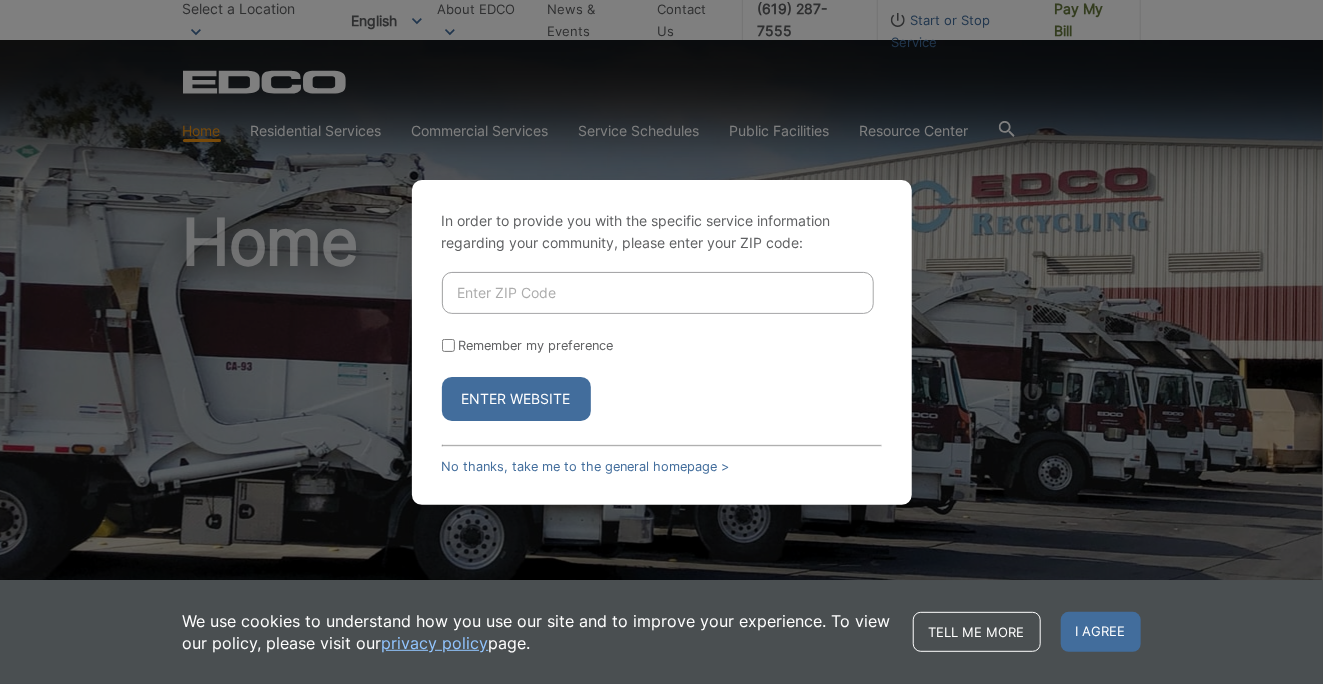 click at bounding box center (658, 293) 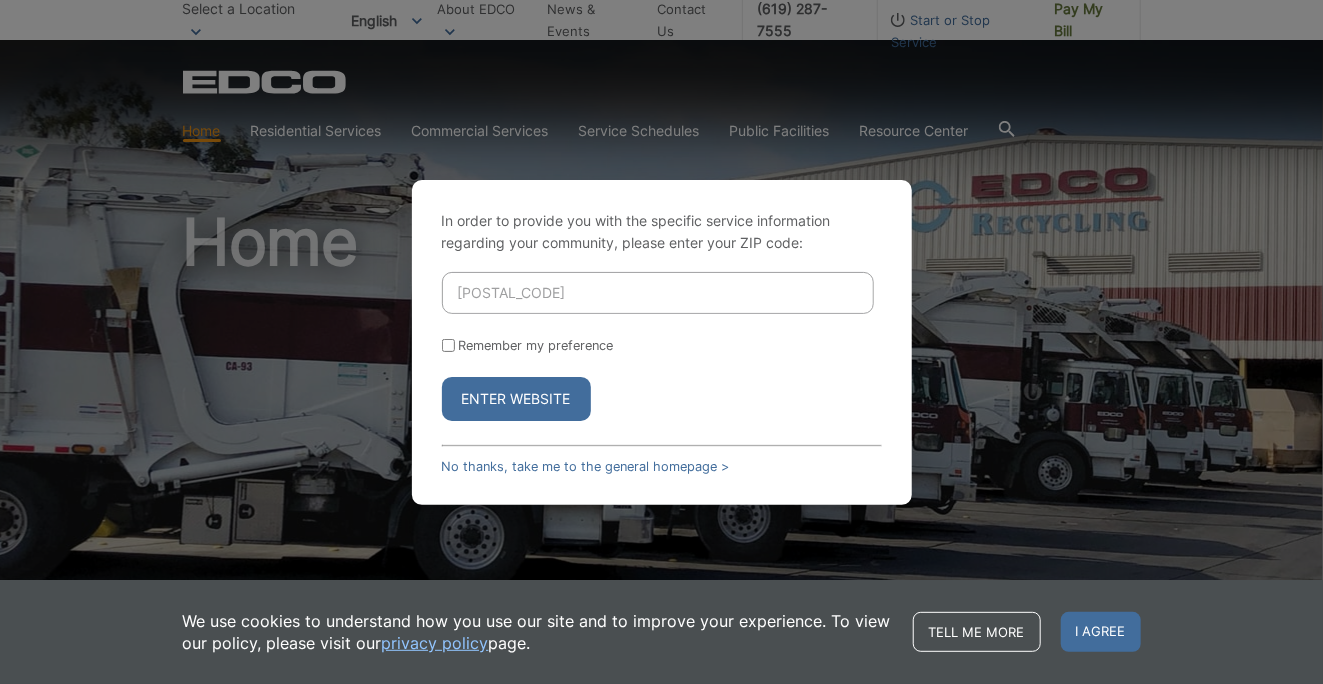 click on "Remember my preference" at bounding box center [448, 345] 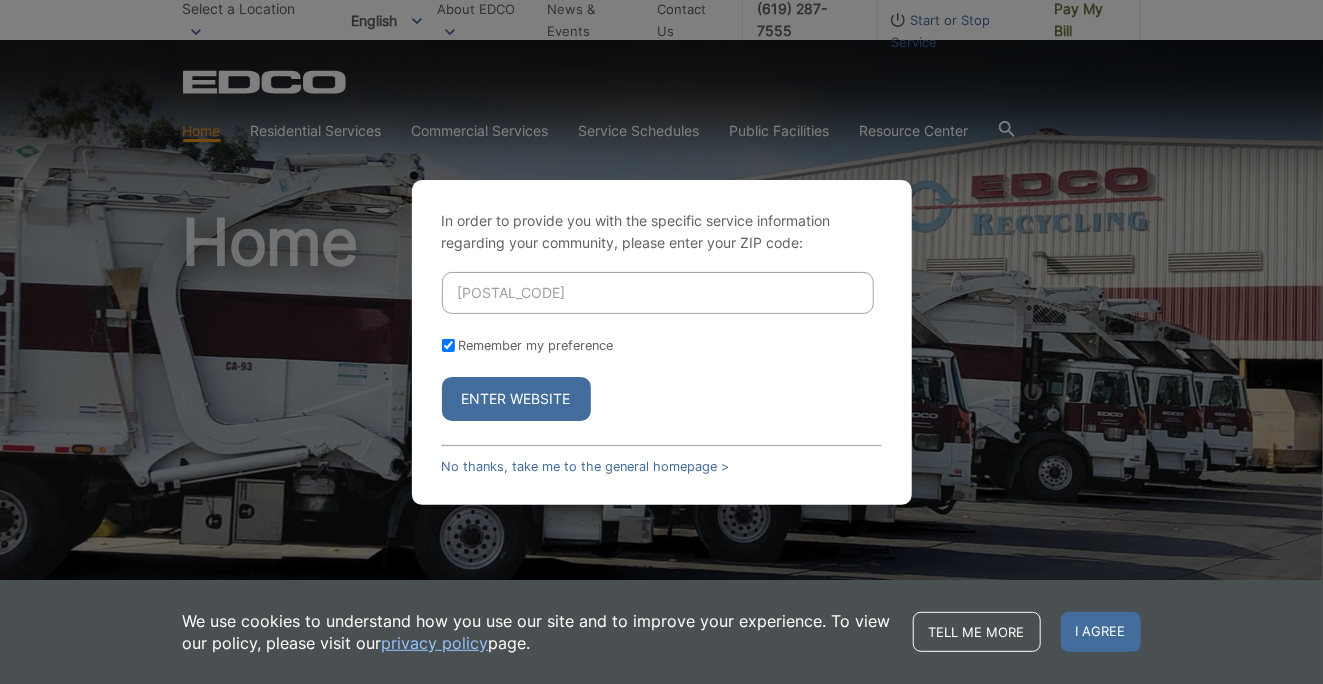 checkbox on "true" 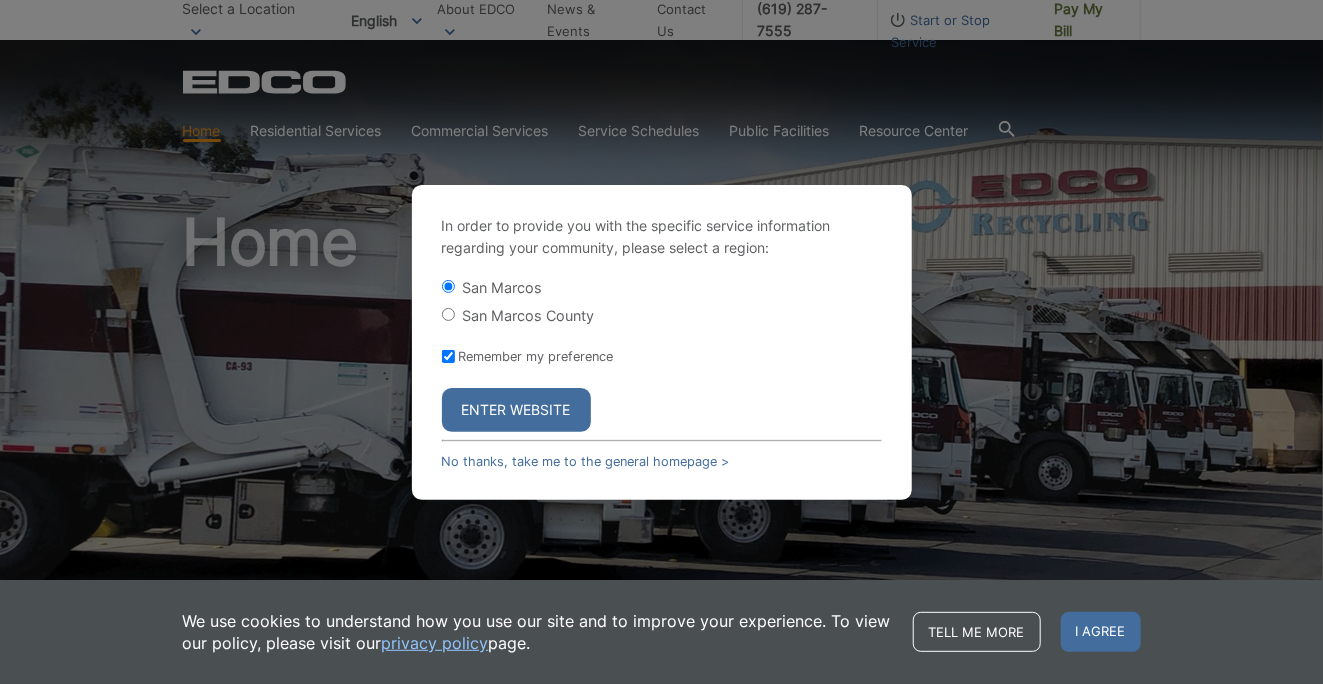 click on "Enter Website" at bounding box center (516, 410) 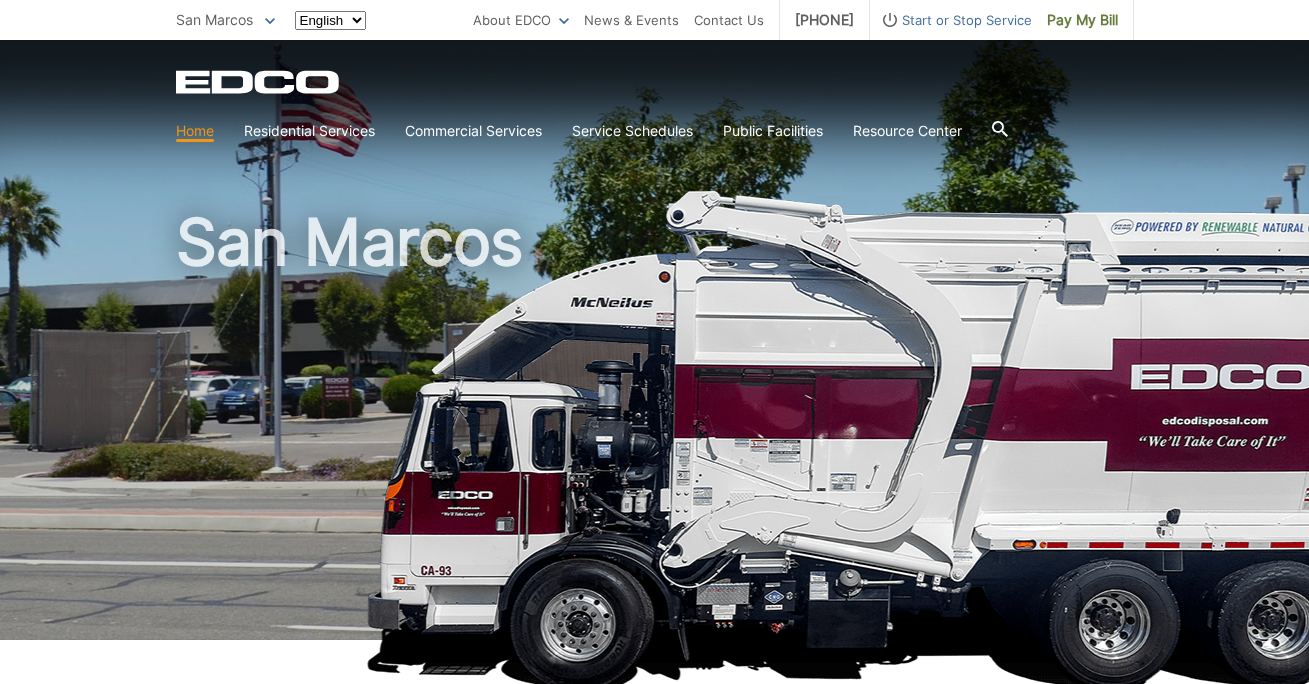 scroll, scrollTop: 0, scrollLeft: 0, axis: both 